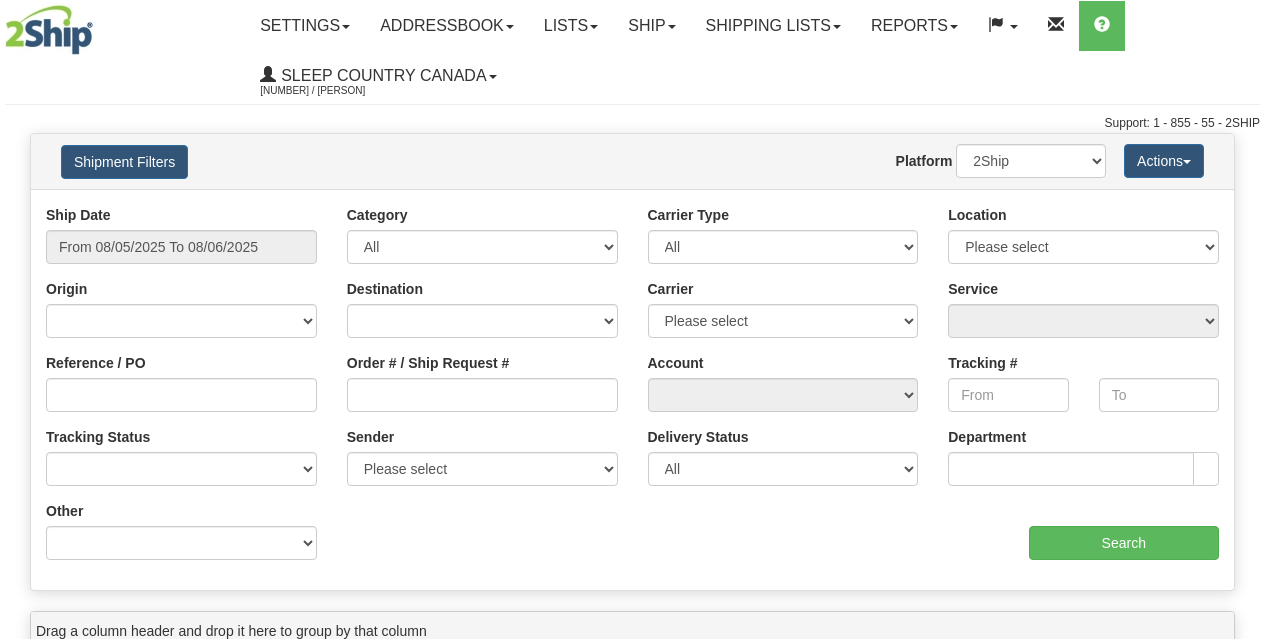 scroll, scrollTop: 0, scrollLeft: 0, axis: both 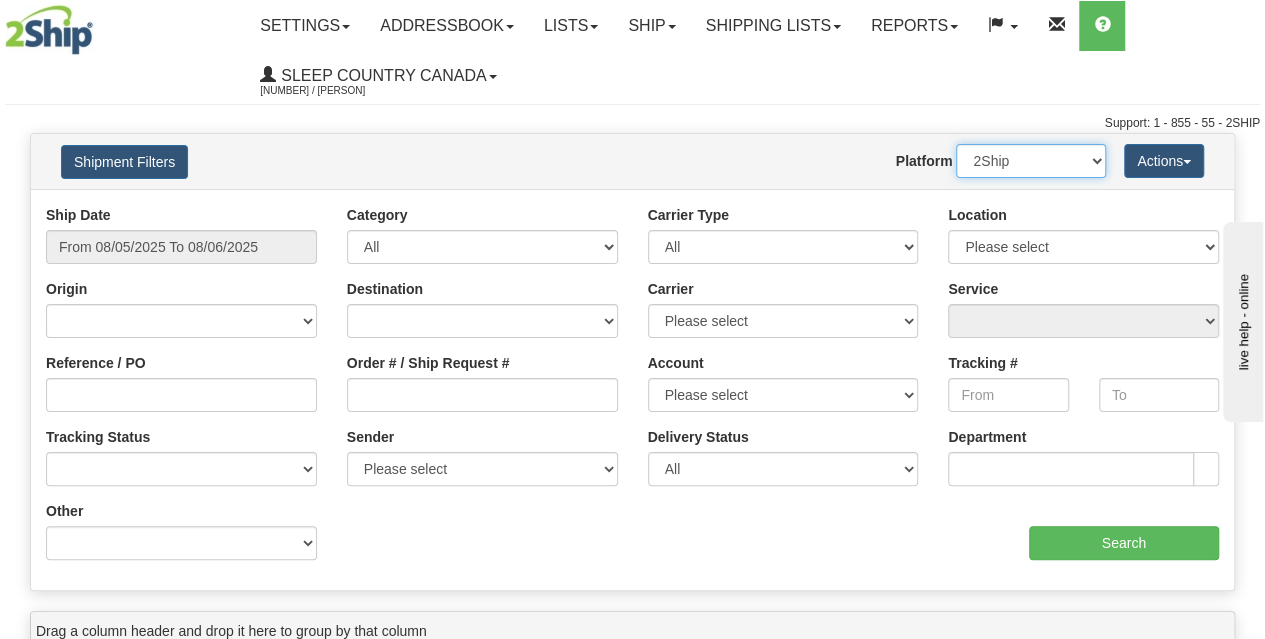 click on "2Ship
Imported" at bounding box center (1031, 161) 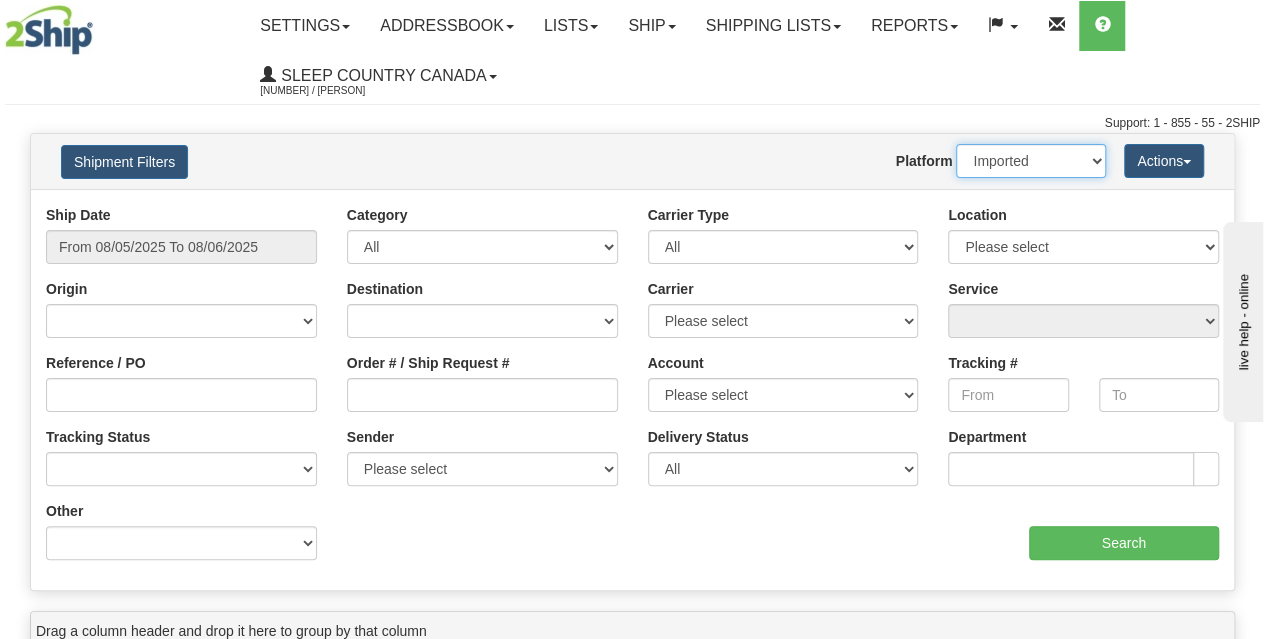 click on "2Ship
Imported" at bounding box center [1031, 161] 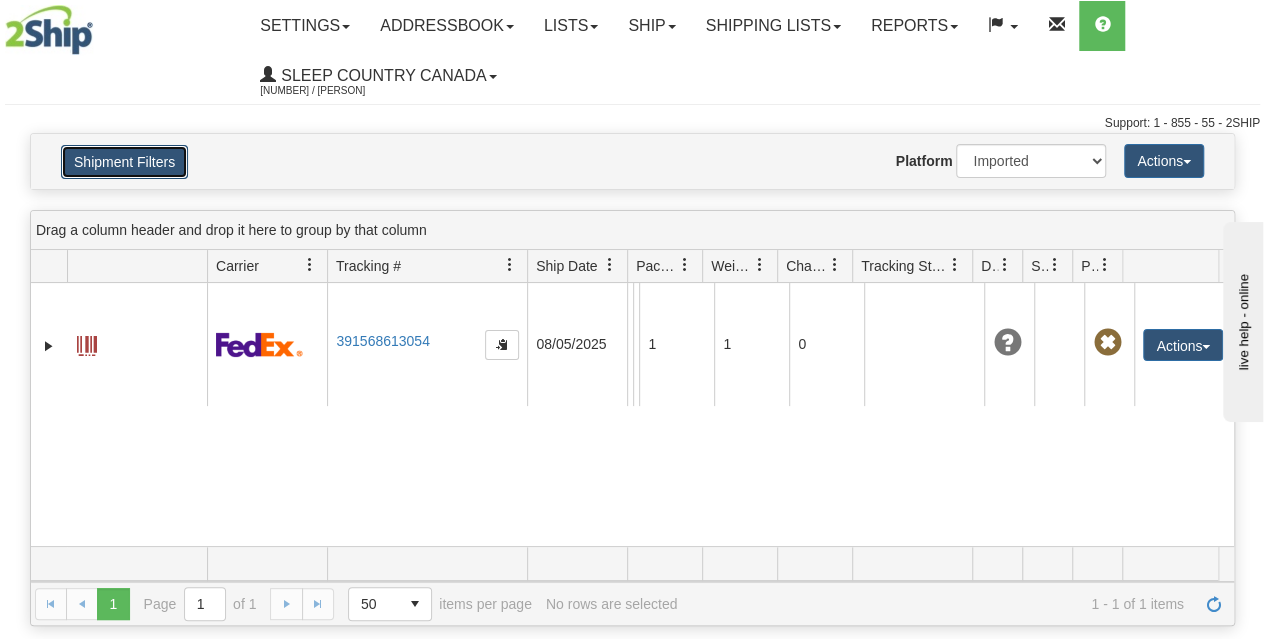 click on "Shipment Filters" at bounding box center (124, 162) 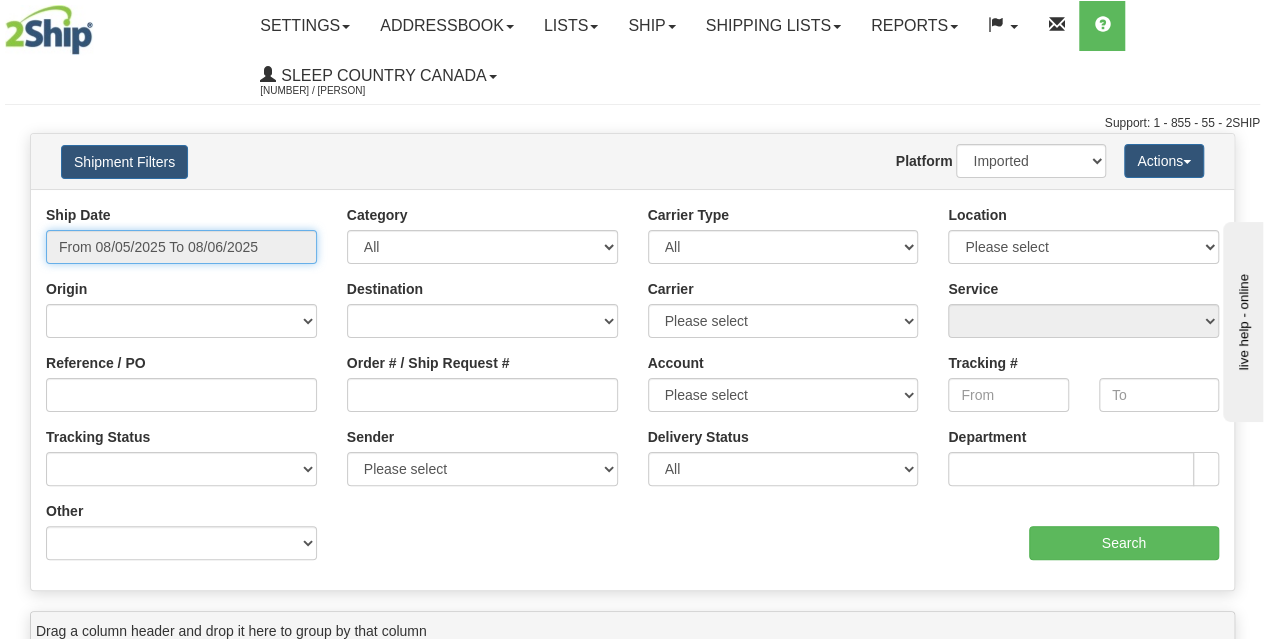 click on "From 08/05/2025 To 08/06/2025" at bounding box center [181, 247] 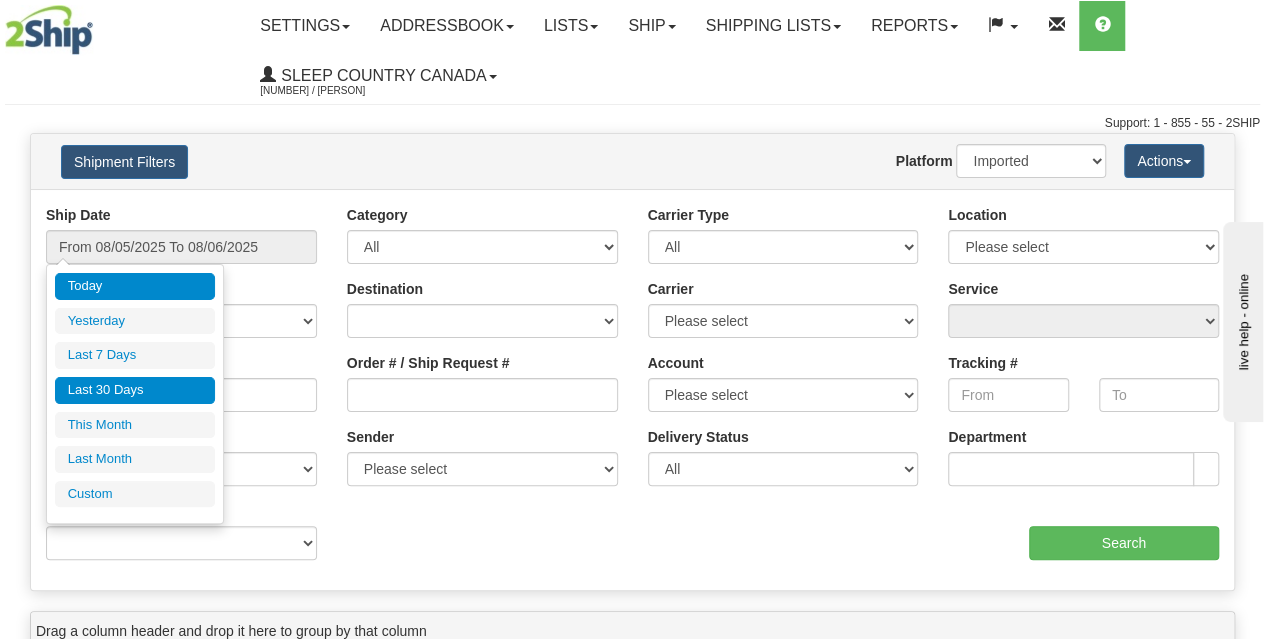 click on "Last 30 Days" at bounding box center [135, 390] 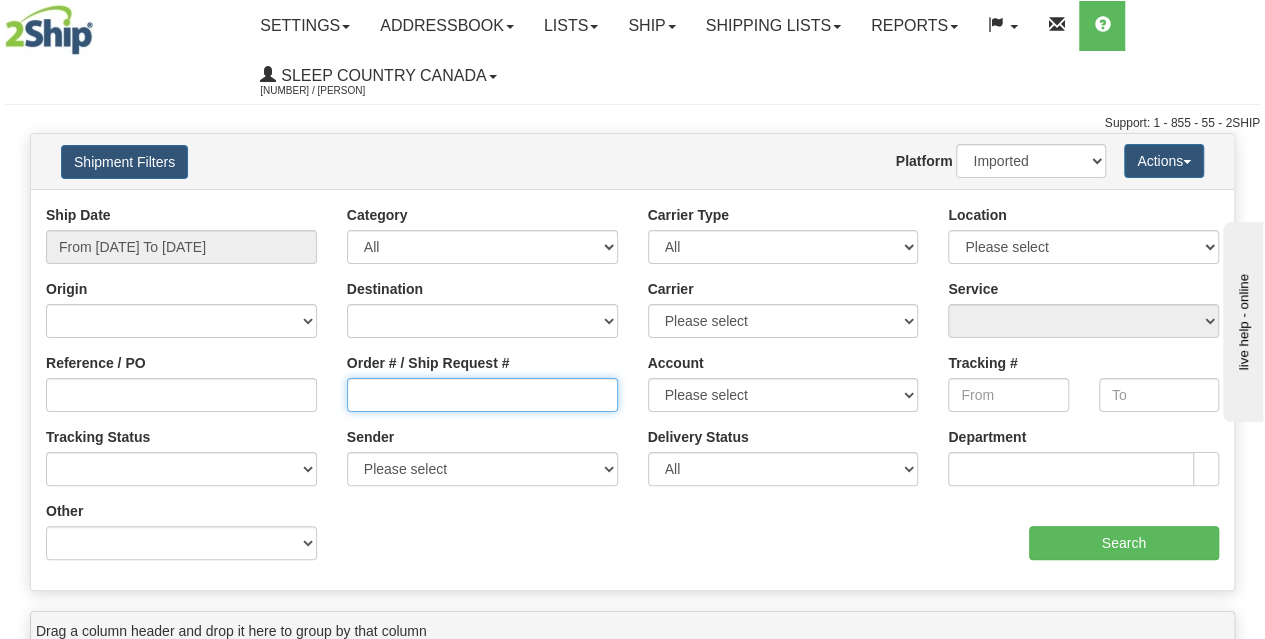 click on "Order # / Ship Request #" at bounding box center (482, 395) 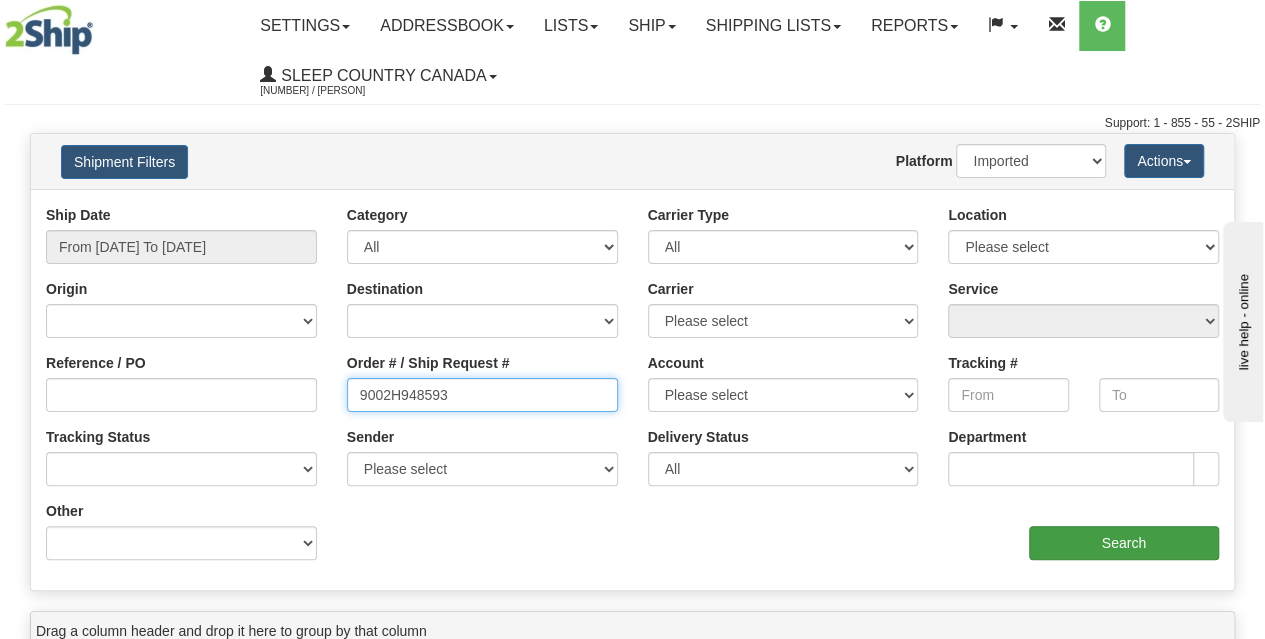 type on "9002H948593" 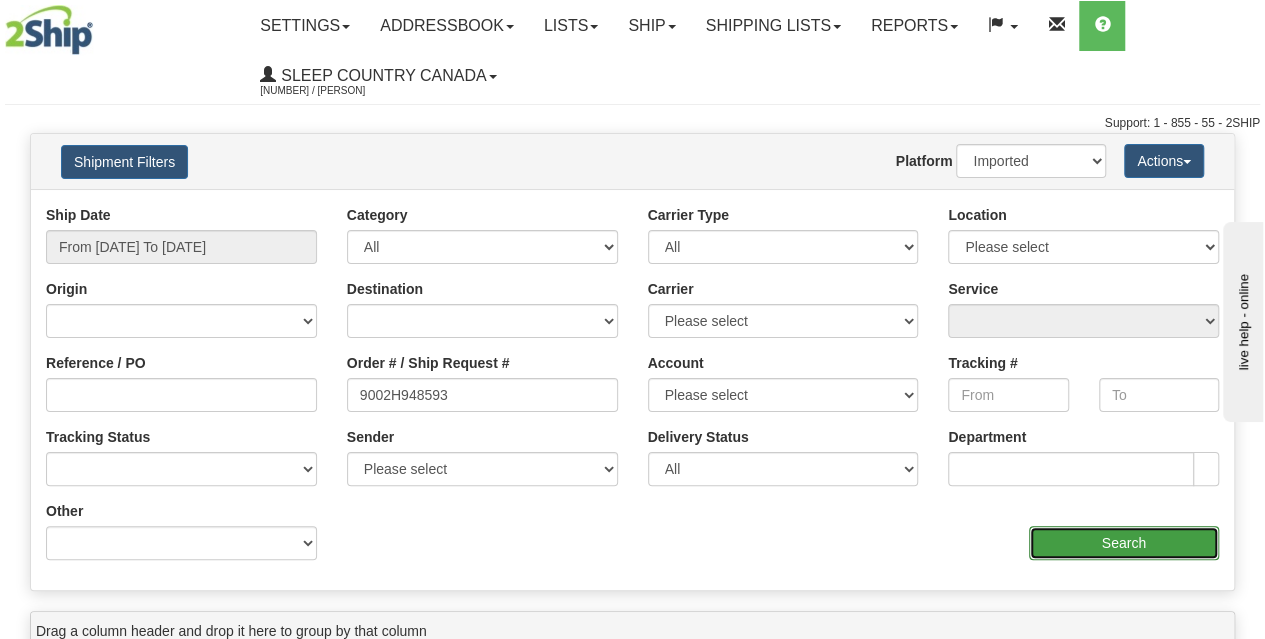 click on "Search" at bounding box center [1124, 543] 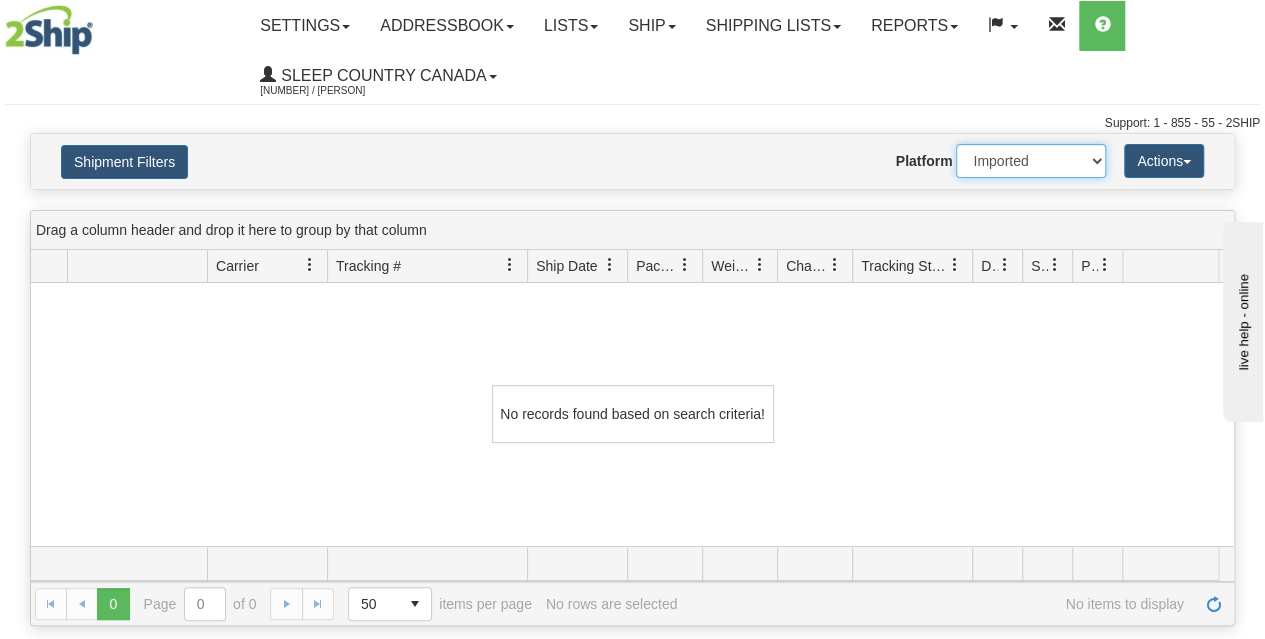 click on "2Ship
Imported" at bounding box center (1031, 161) 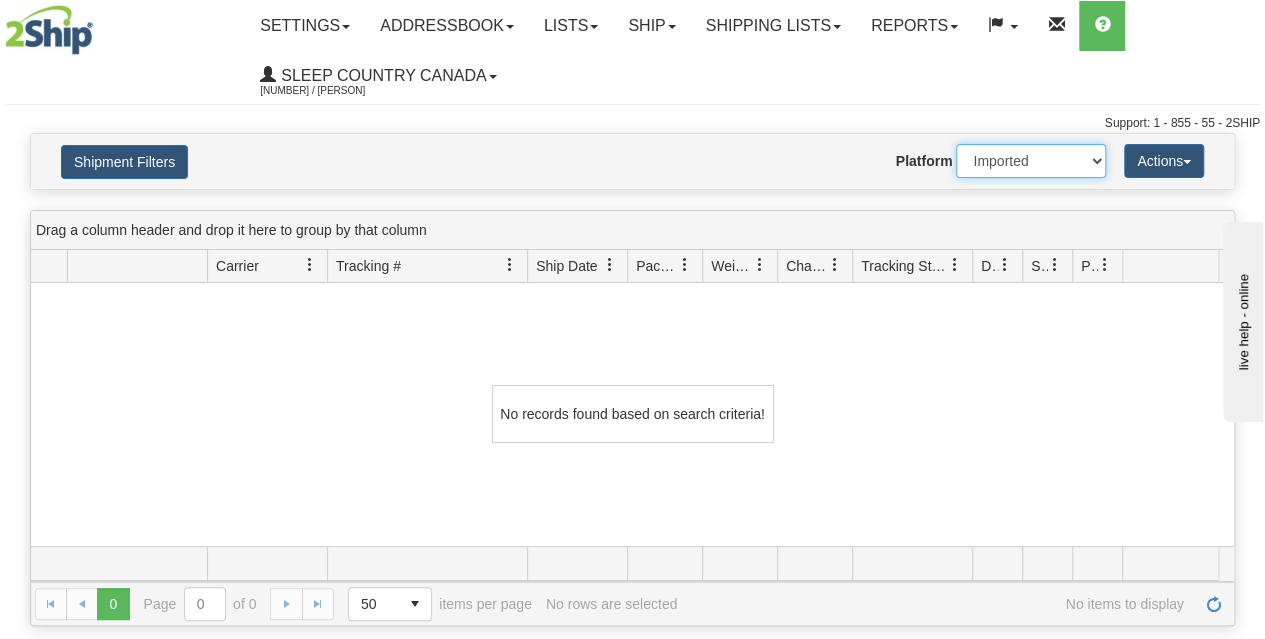 select on "0" 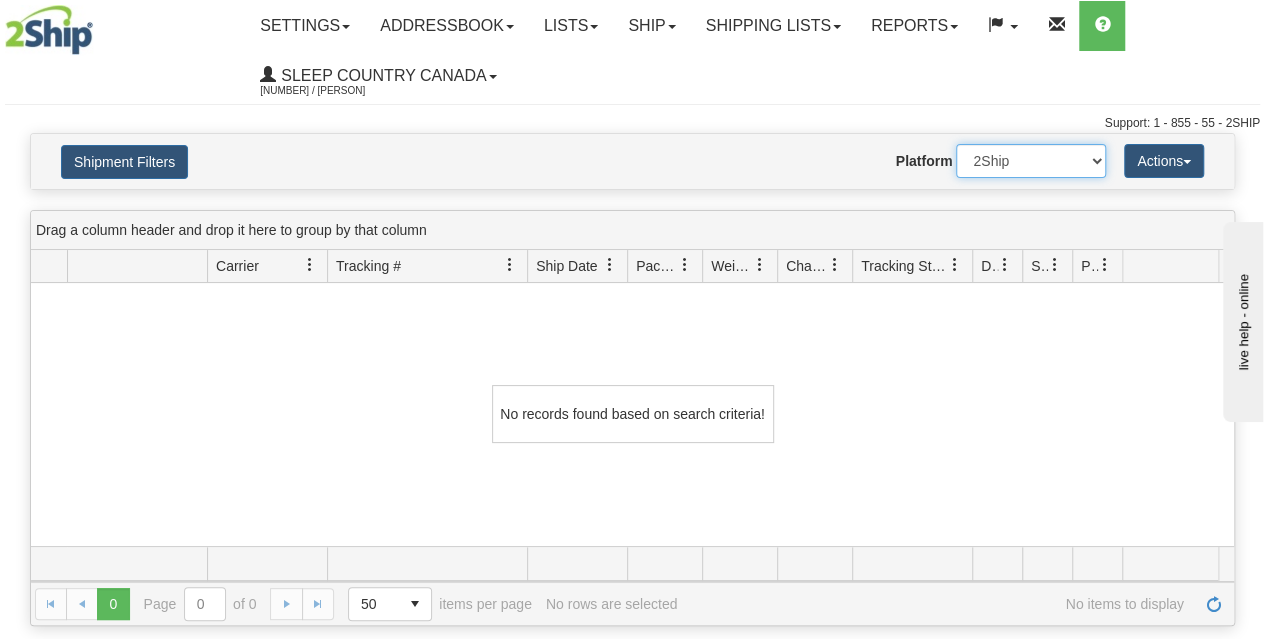 click on "2Ship
Imported" at bounding box center [1031, 161] 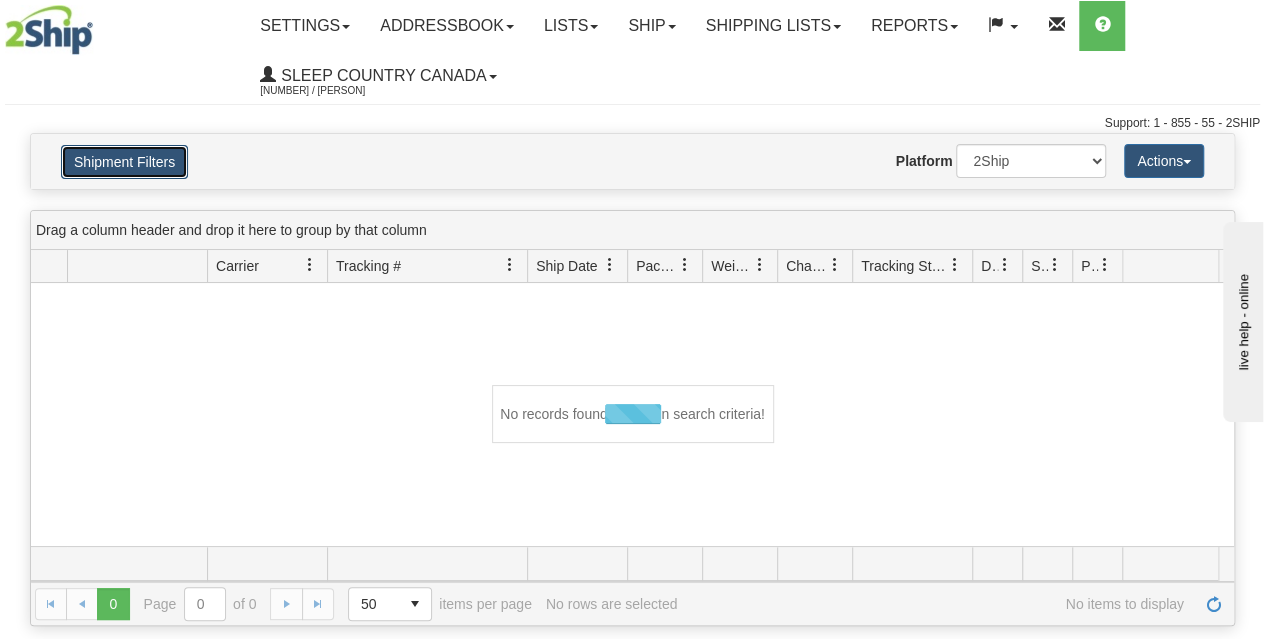 click on "Shipment Filters" at bounding box center [124, 162] 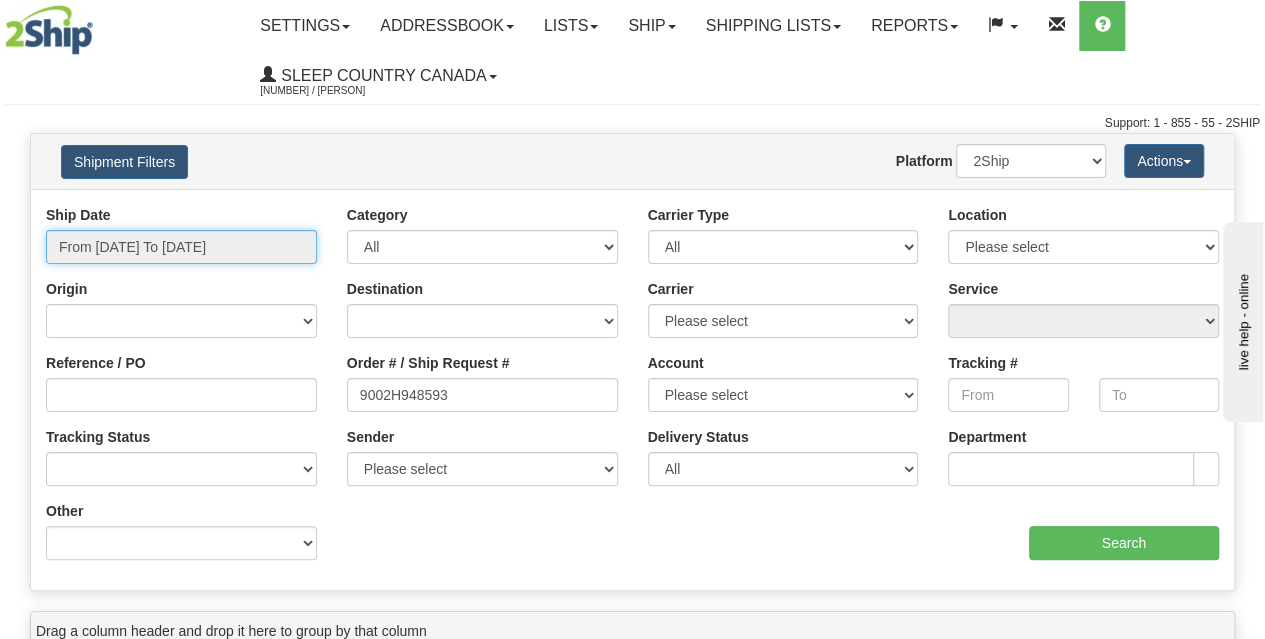 click on "From [DATE] To [DATE]" at bounding box center (181, 247) 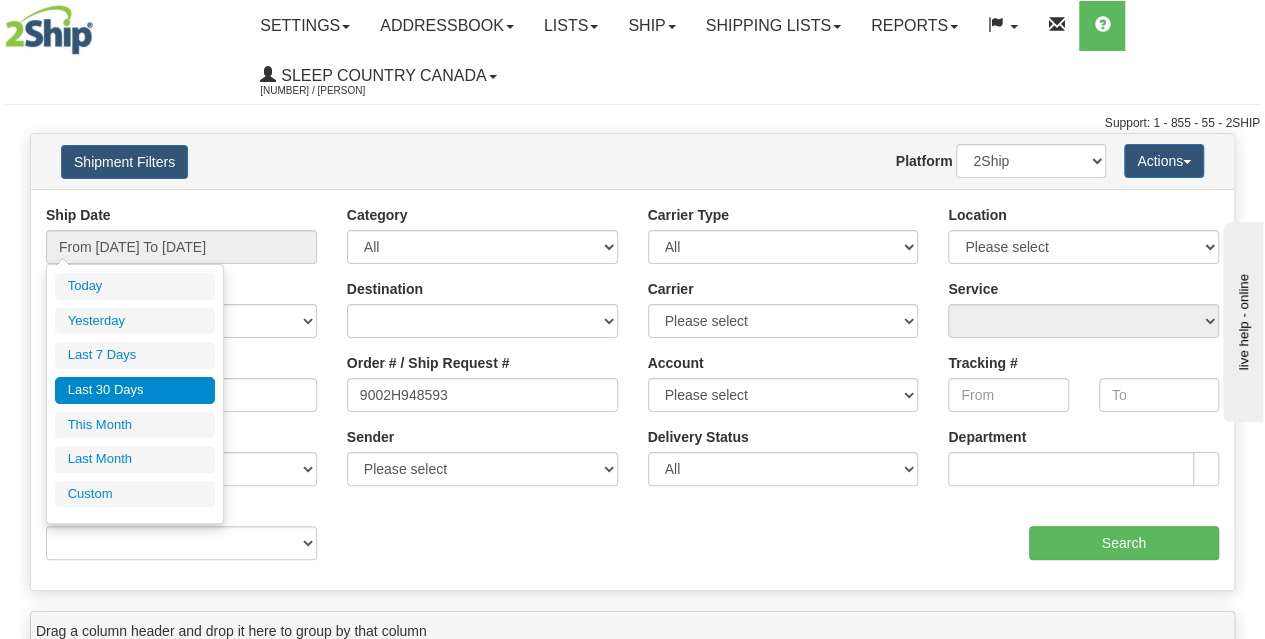 click on "Last 30 Days" at bounding box center [135, 390] 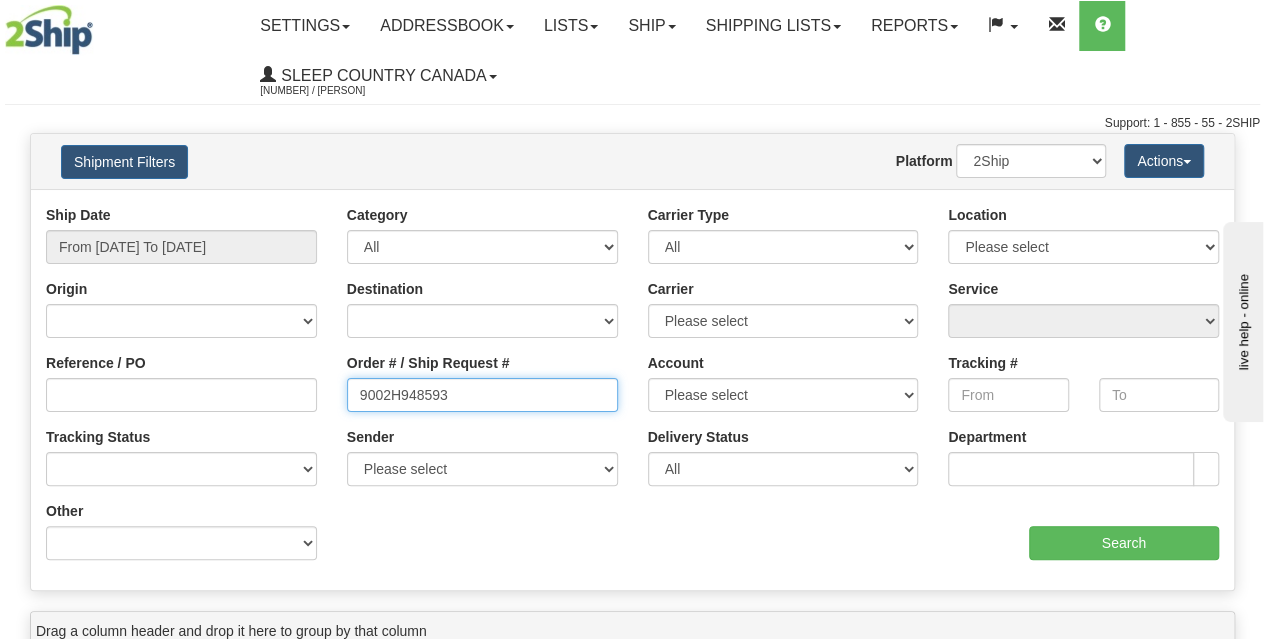 click on "9002H948593" at bounding box center (482, 395) 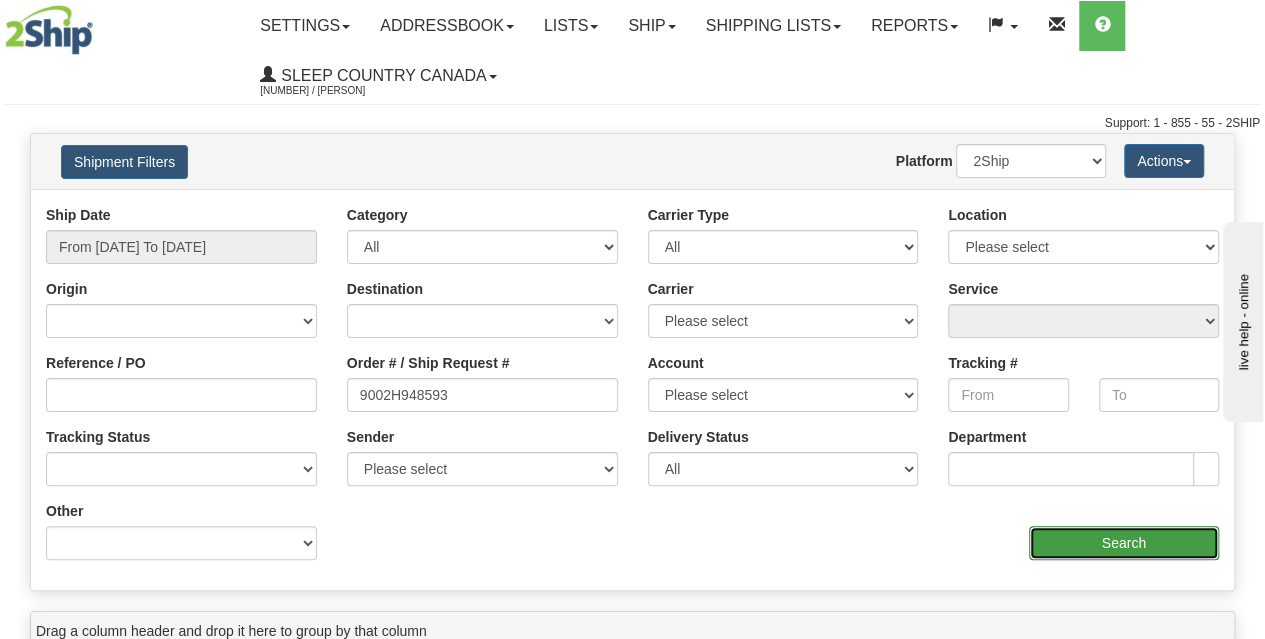 click on "Search" at bounding box center [1124, 543] 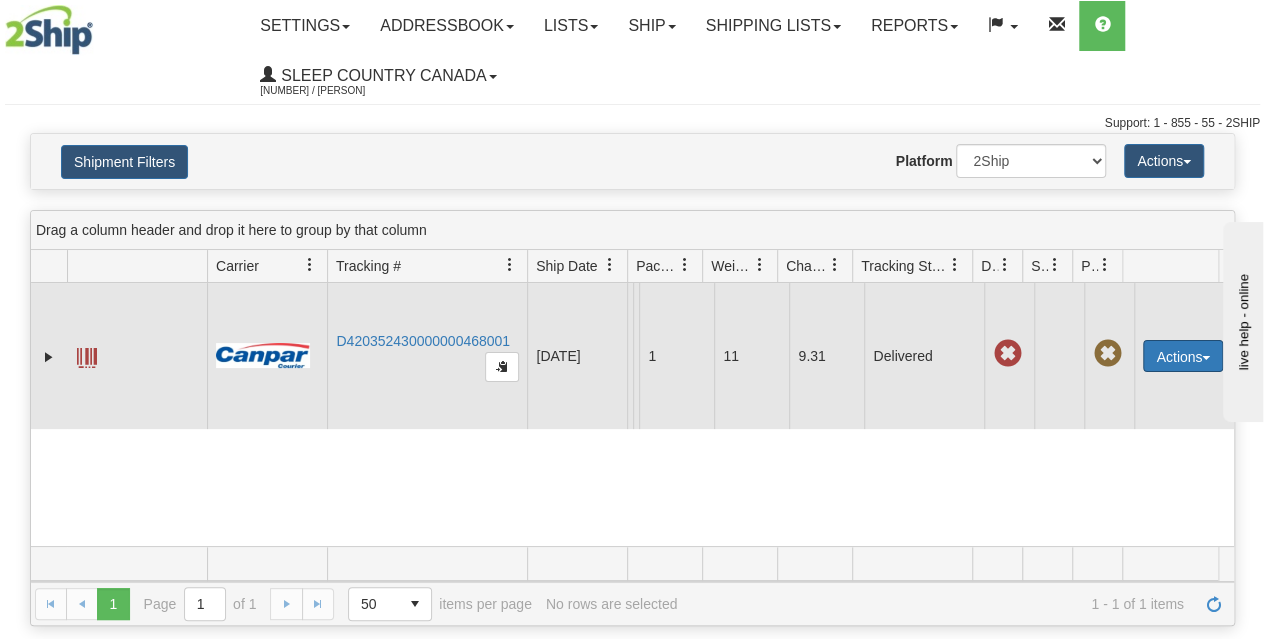click on "Actions" at bounding box center [1183, 356] 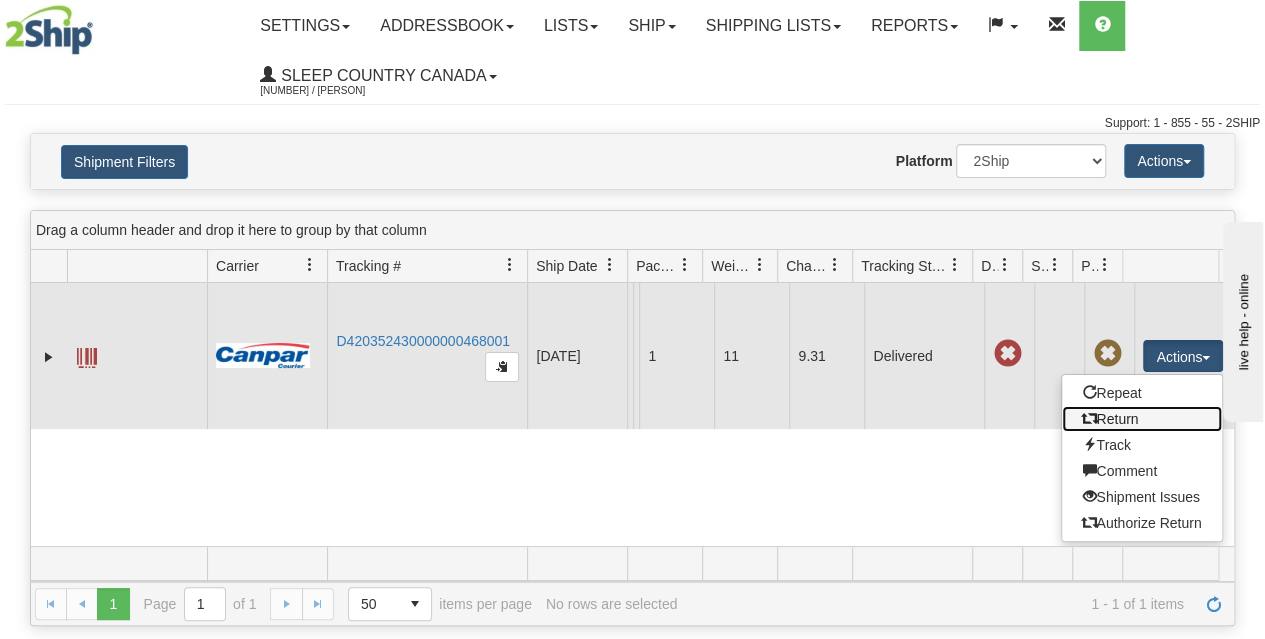 click on "Return" at bounding box center (1142, 419) 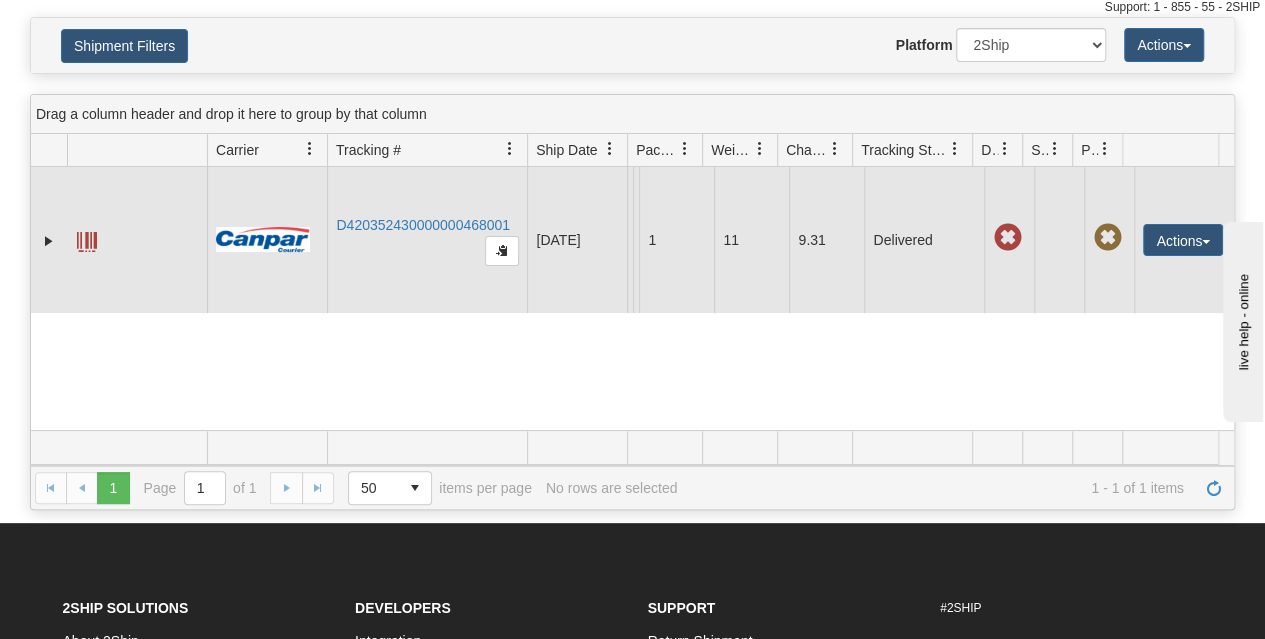 scroll, scrollTop: 115, scrollLeft: 0, axis: vertical 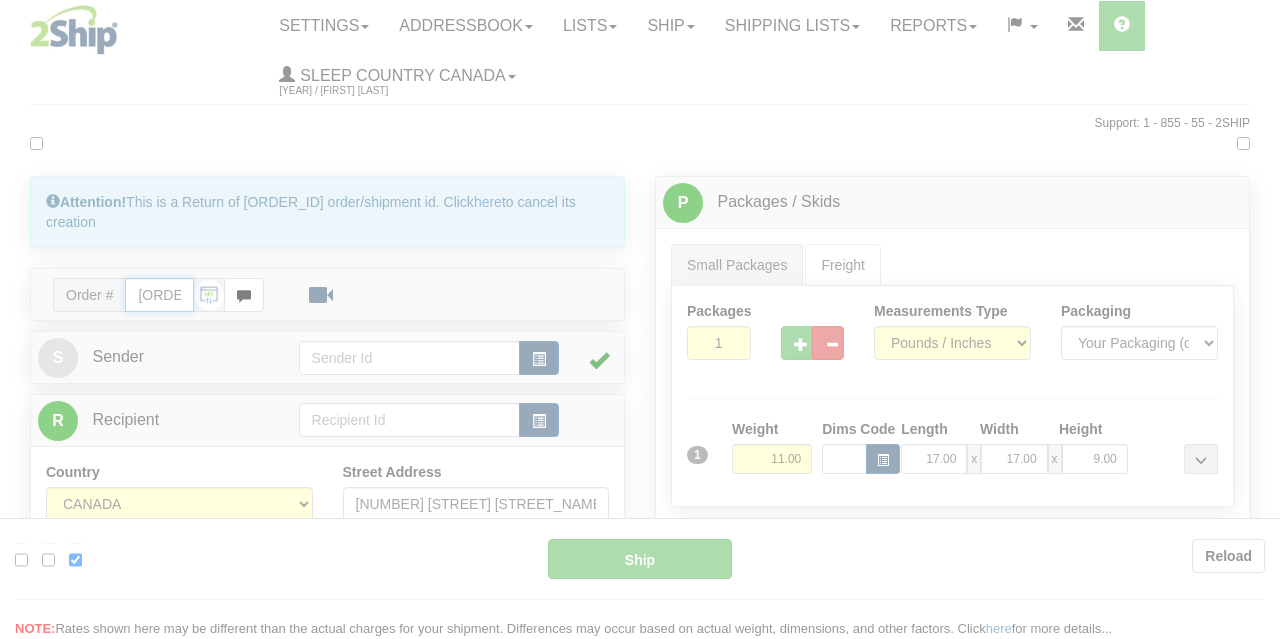 type on "1" 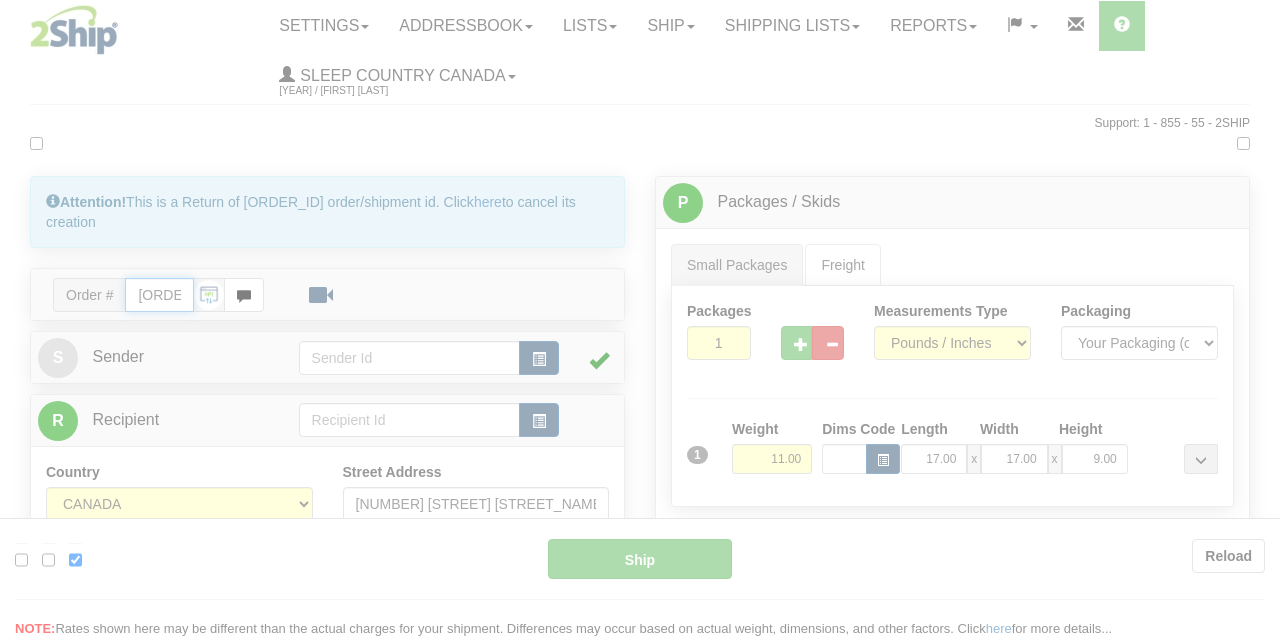 type on "[TIME]" 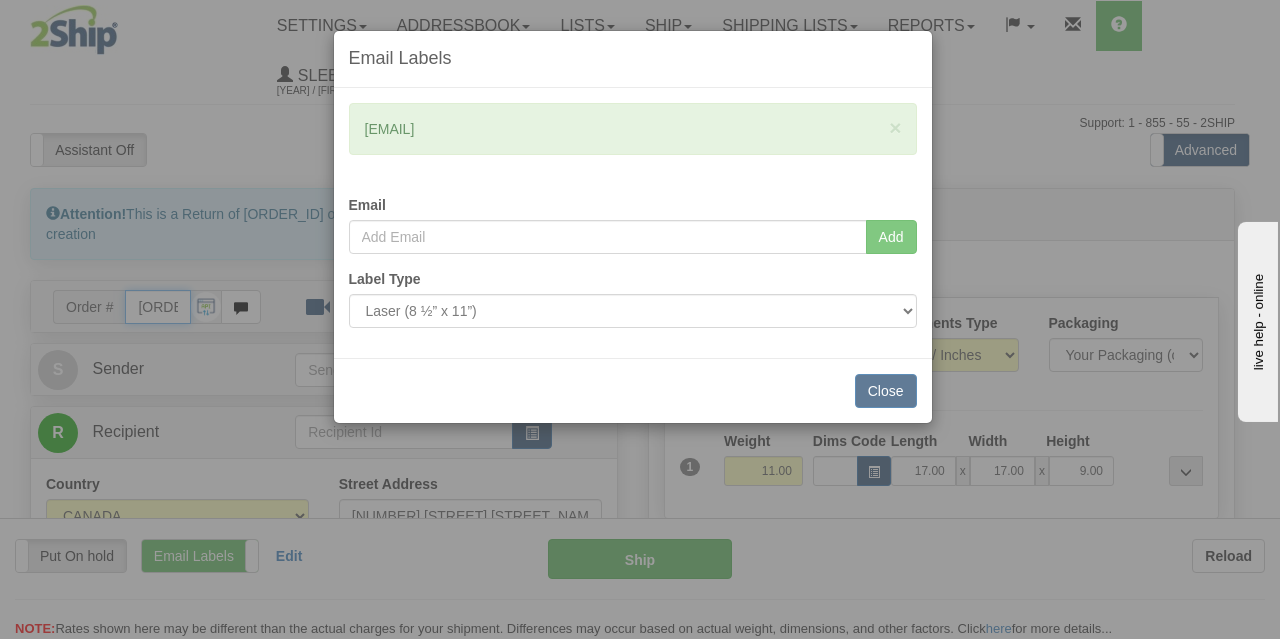 scroll, scrollTop: 0, scrollLeft: 0, axis: both 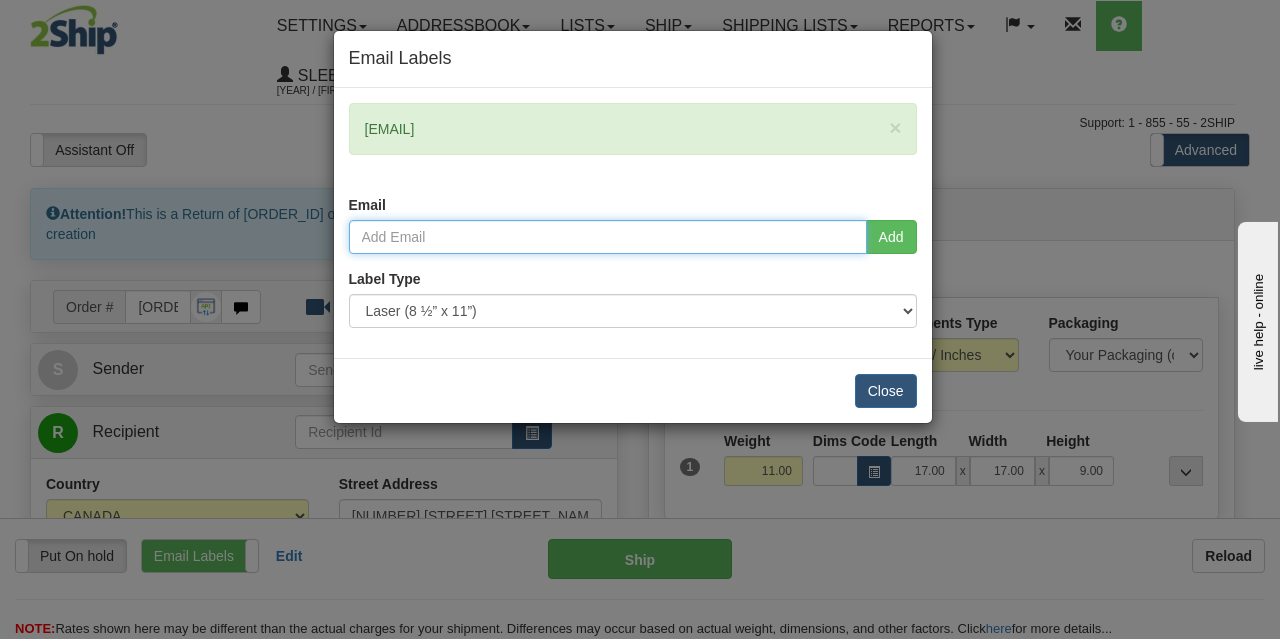 click at bounding box center (608, 237) 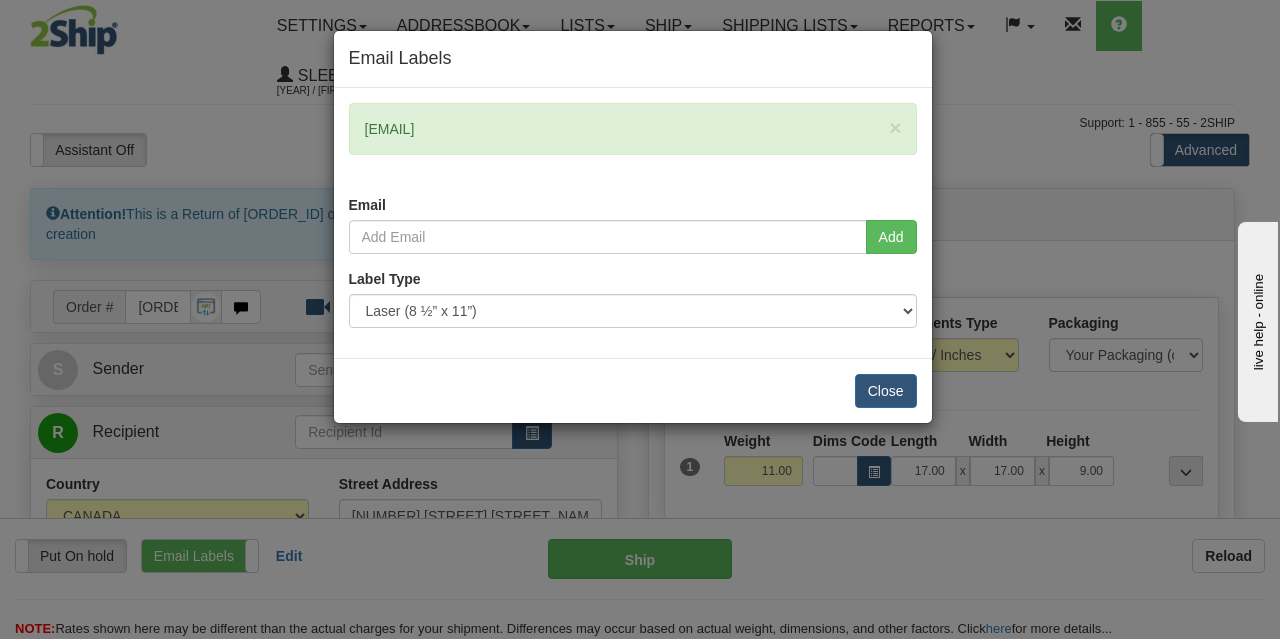 click on "Email Labels
×
lauriecharettexoxo@hotmail.ca
Email
Add
Label Type" at bounding box center (640, 319) 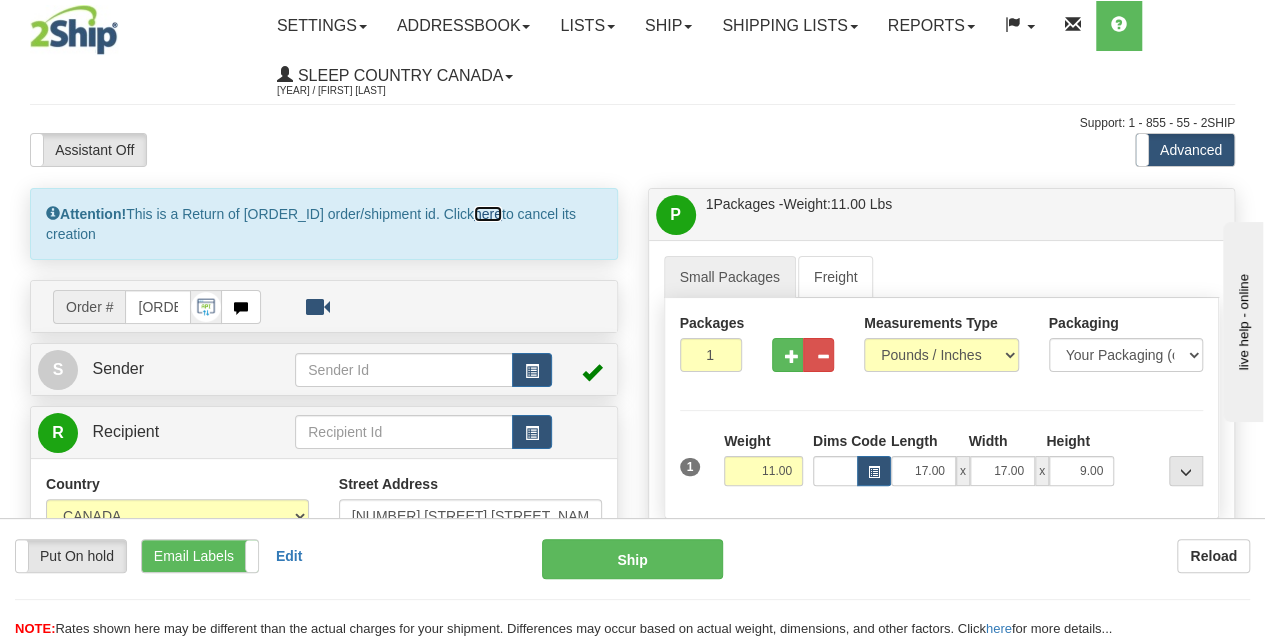 click on "here" at bounding box center [488, 214] 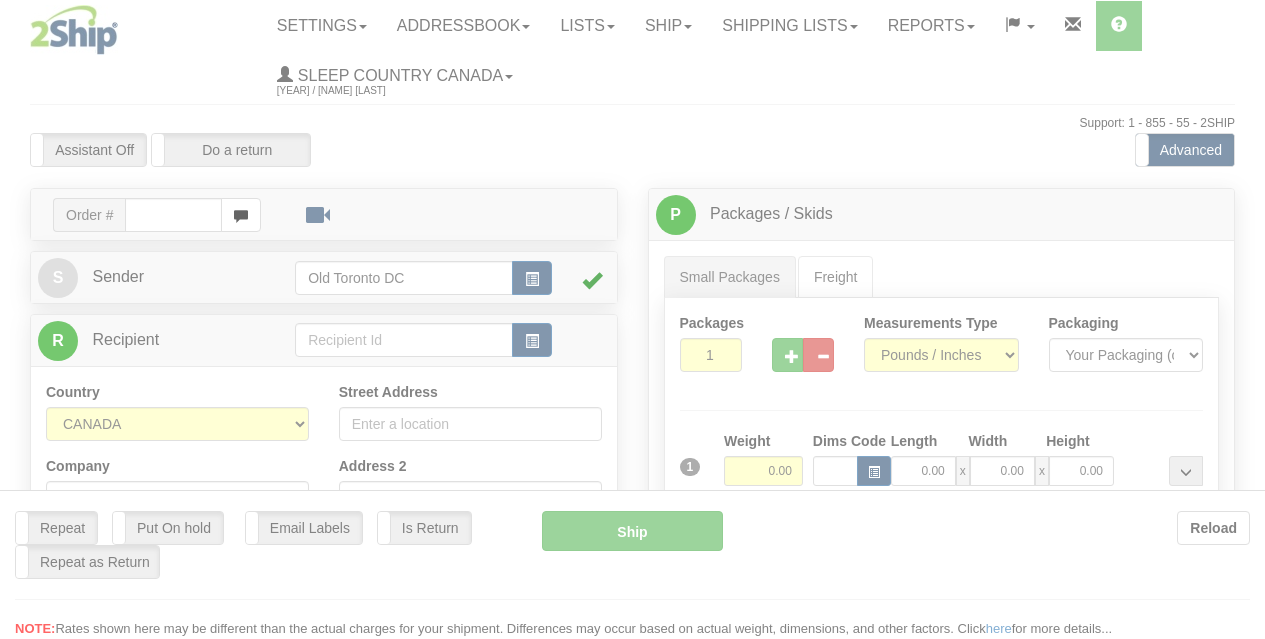scroll, scrollTop: 0, scrollLeft: 0, axis: both 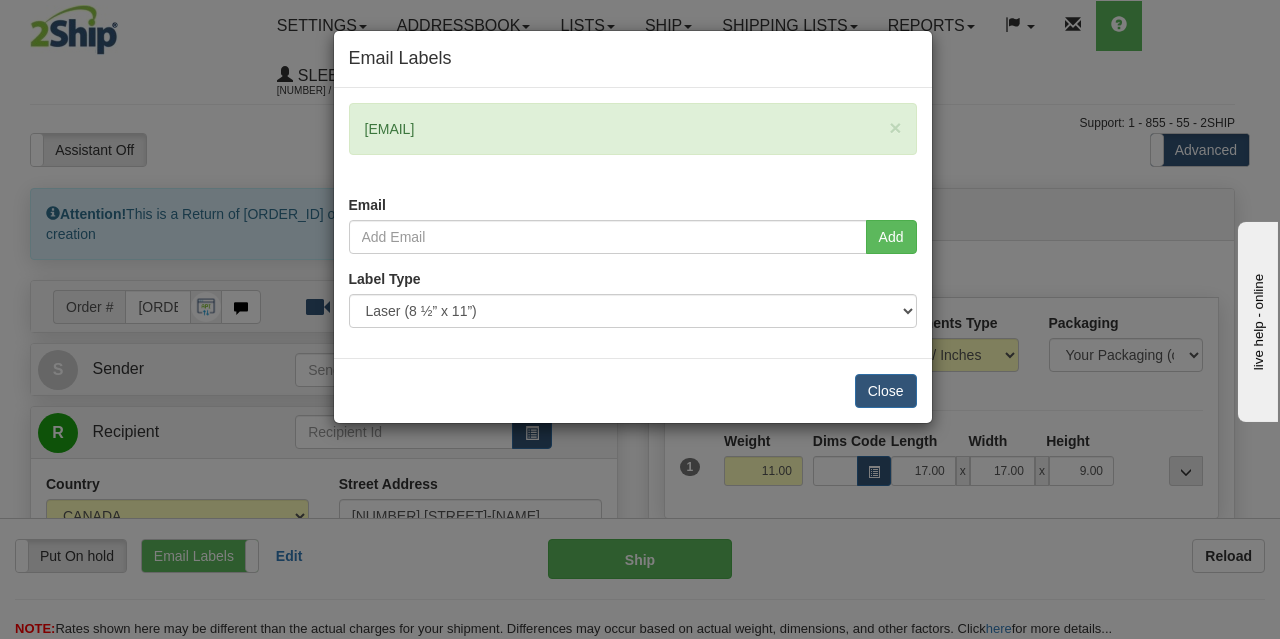 click on "Add" at bounding box center [633, 244] 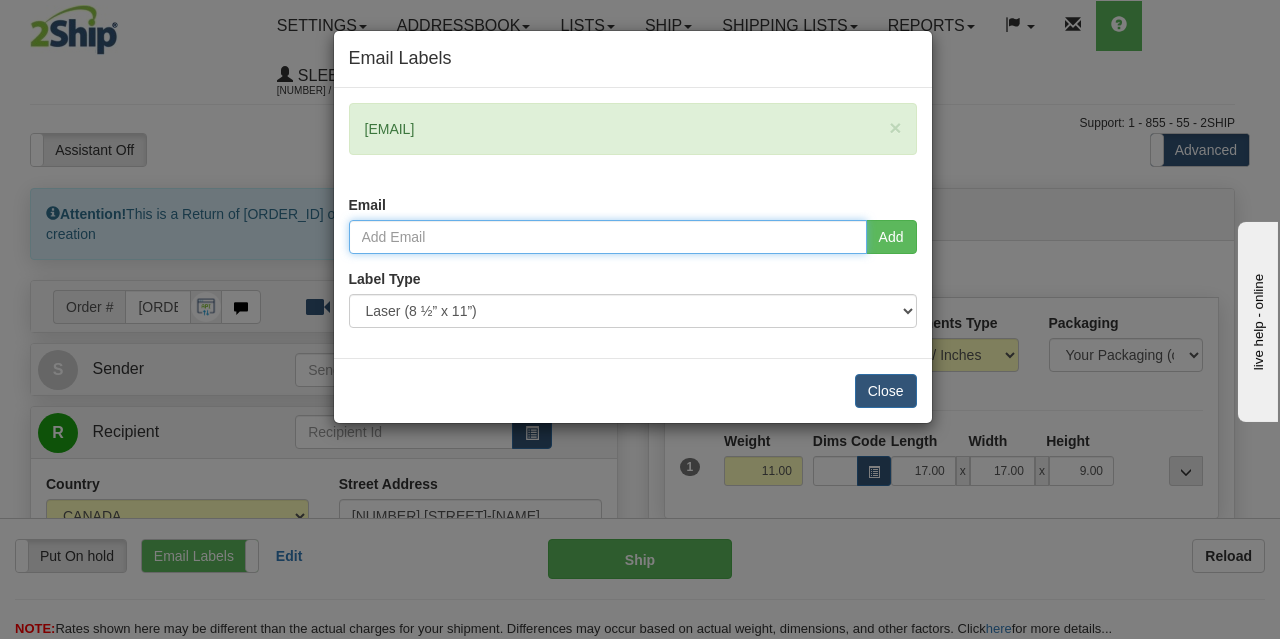 click at bounding box center [608, 237] 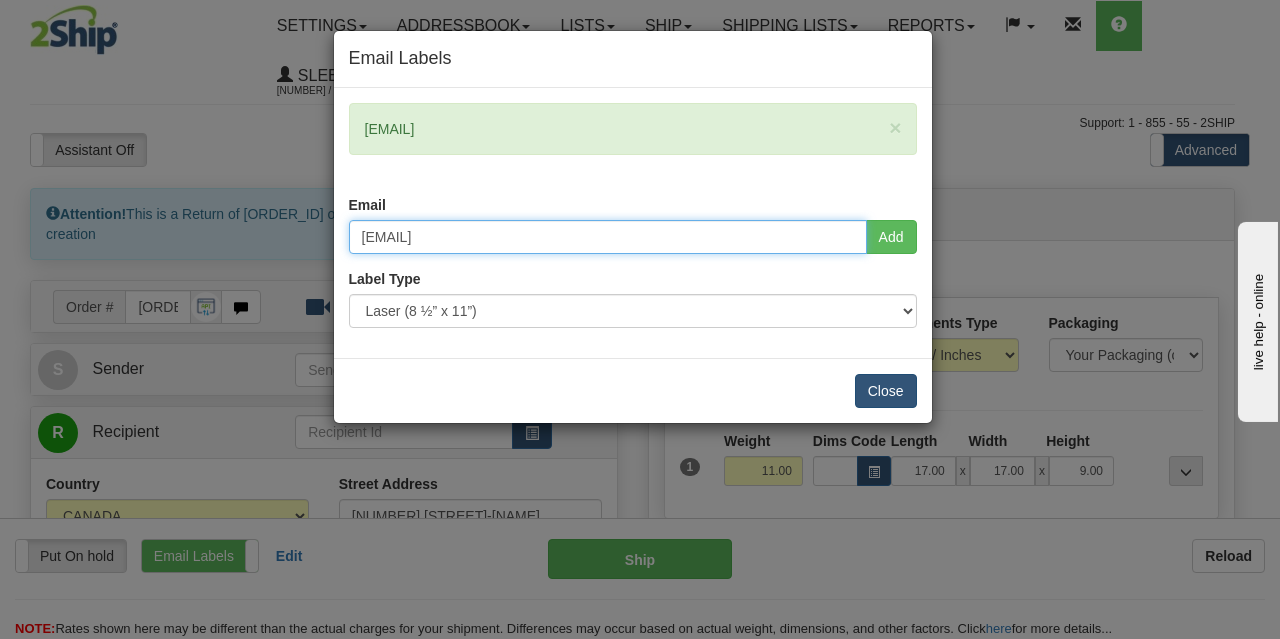 type on "lauriecharettexoxo@hotmail.ca" 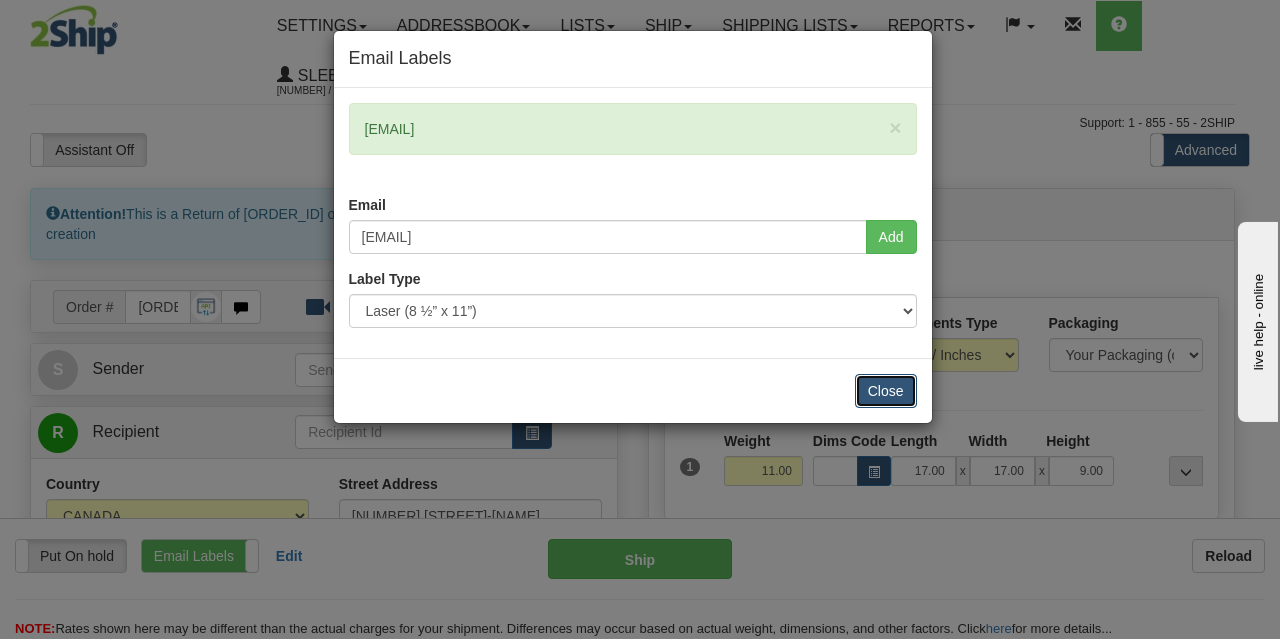 click on "Close" at bounding box center [886, 391] 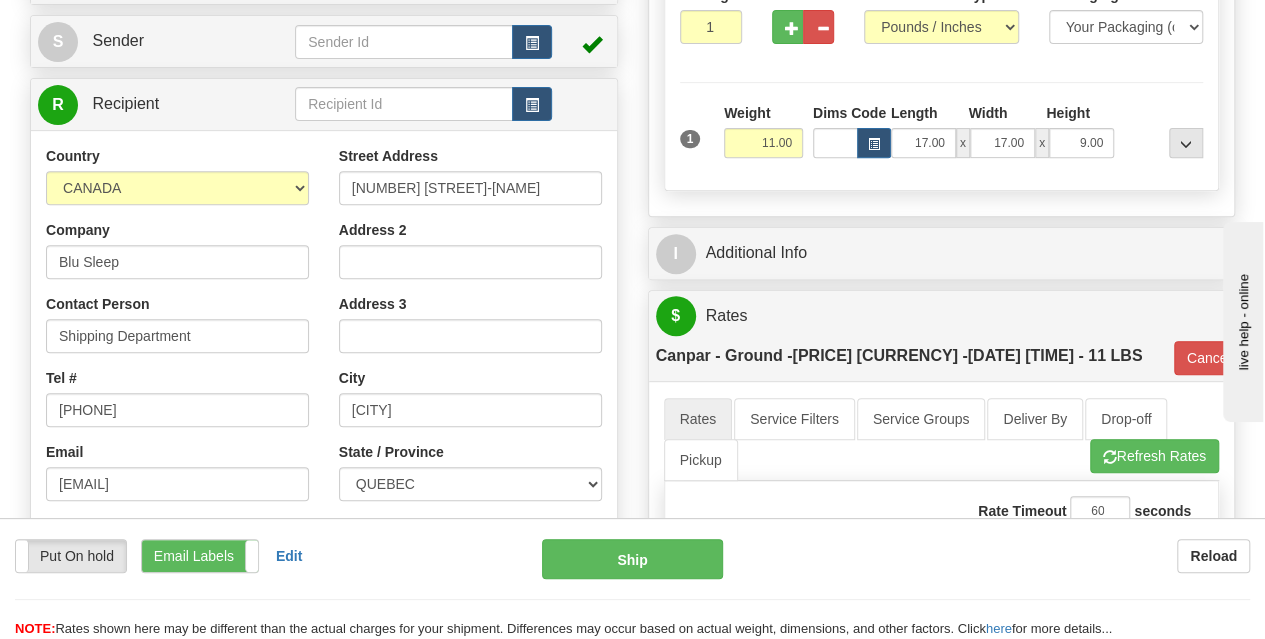 scroll, scrollTop: 349, scrollLeft: 0, axis: vertical 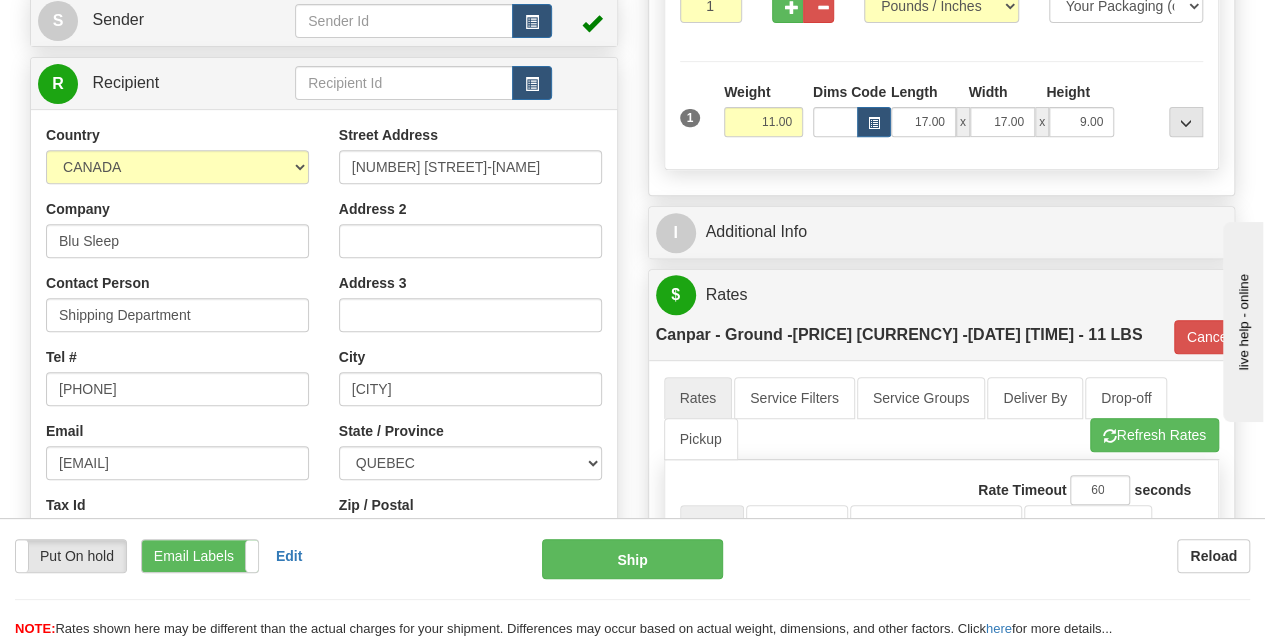click on "Contact Person
Shipping Department" at bounding box center (177, 302) 